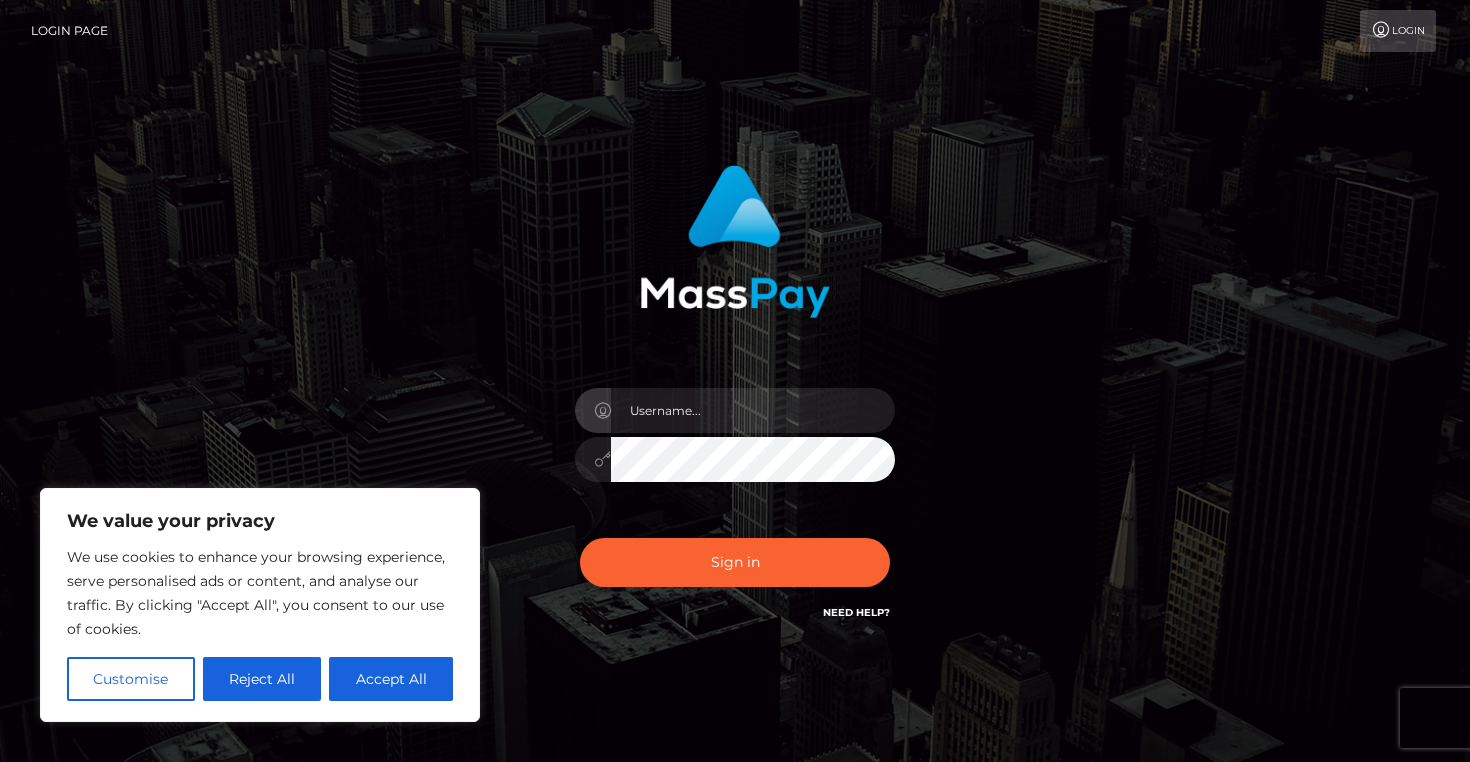 scroll, scrollTop: 0, scrollLeft: 0, axis: both 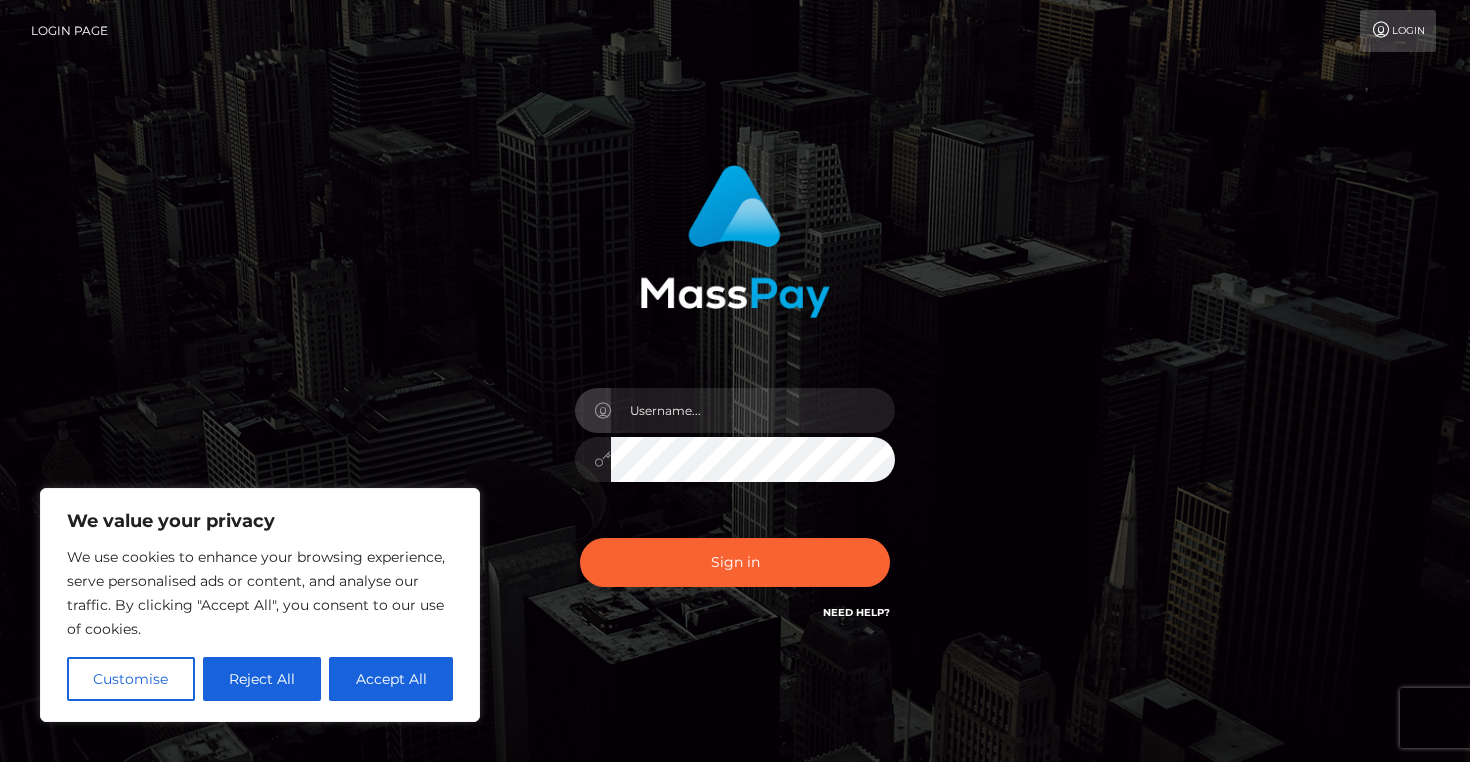 type on "[USERNAME]@[DOMAIN]" 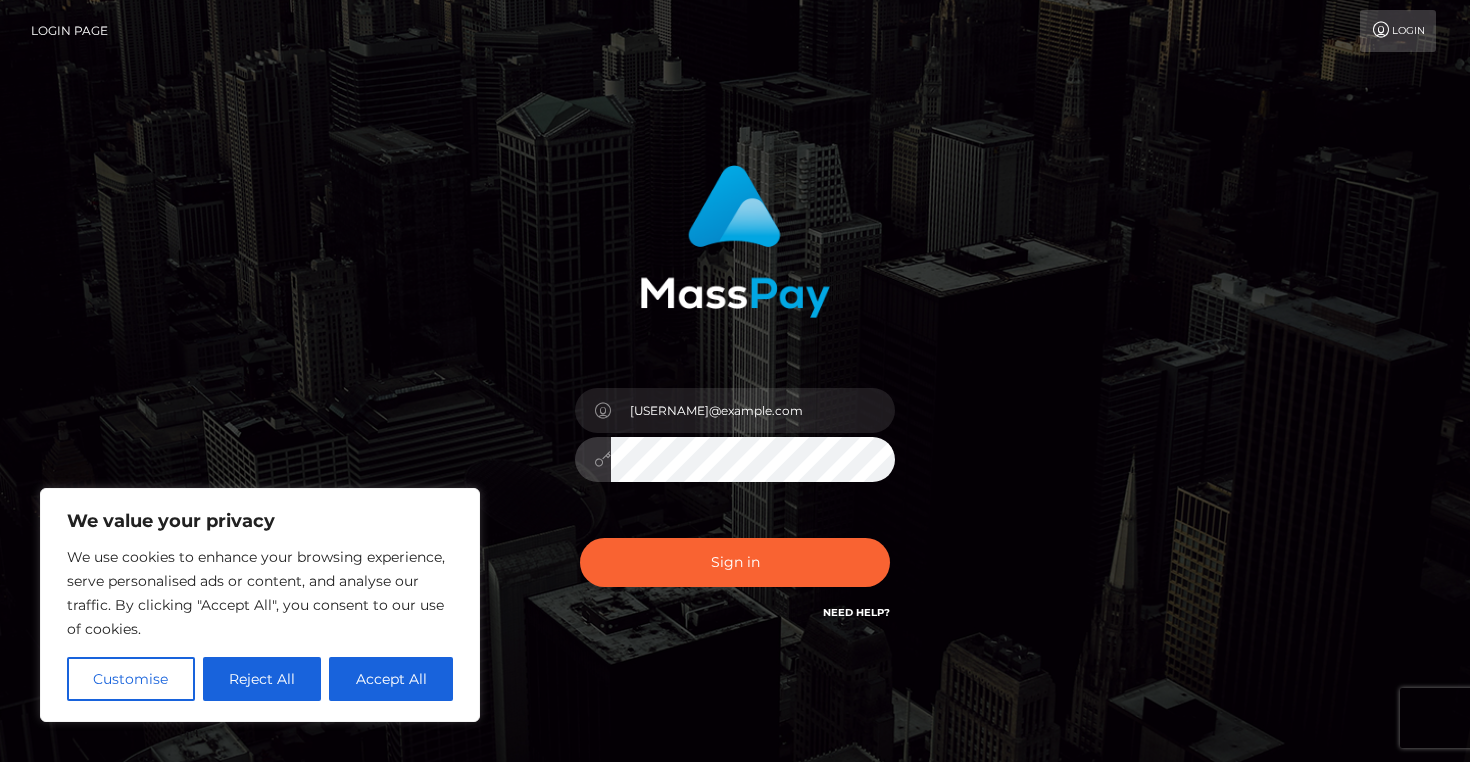 click on "Sign in" at bounding box center [735, 562] 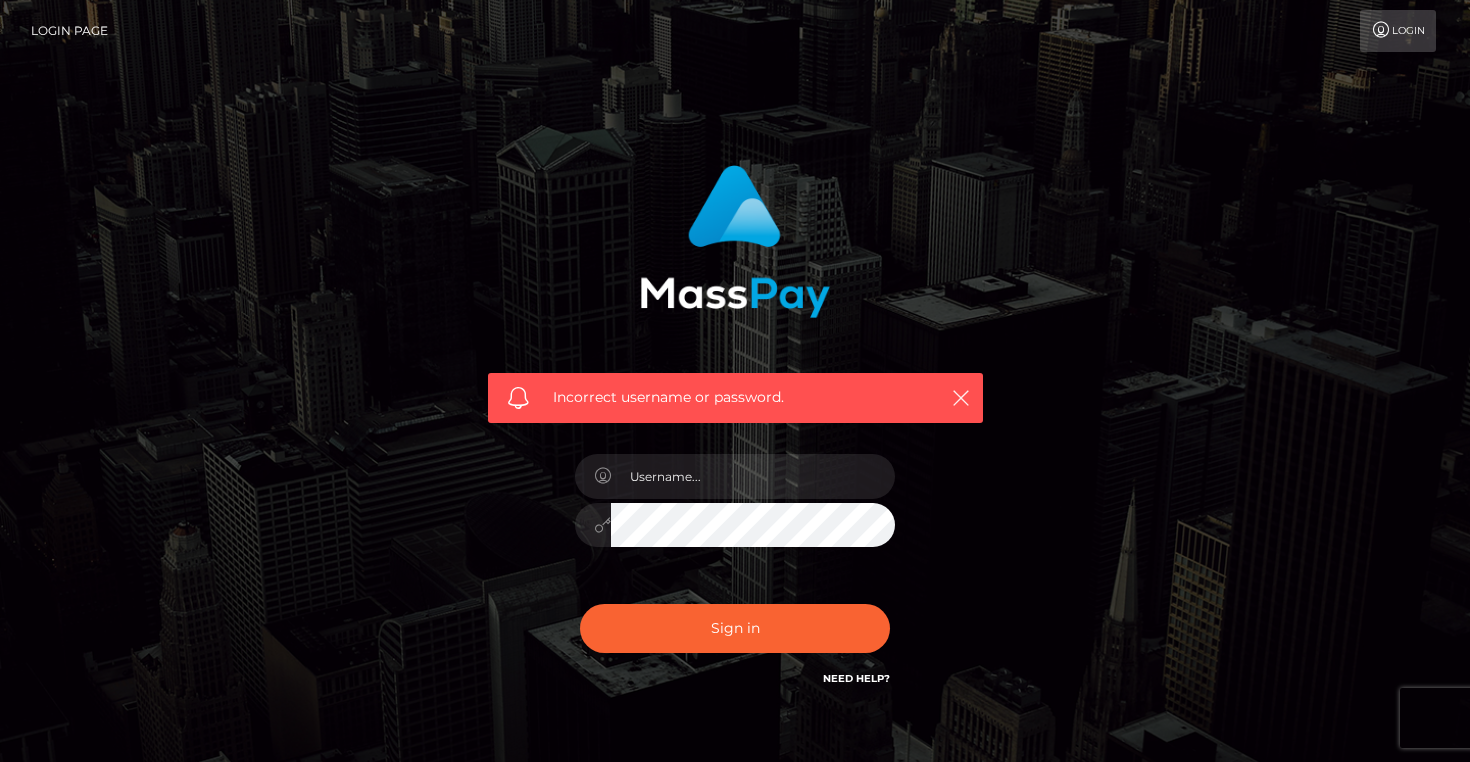 scroll, scrollTop: 0, scrollLeft: 0, axis: both 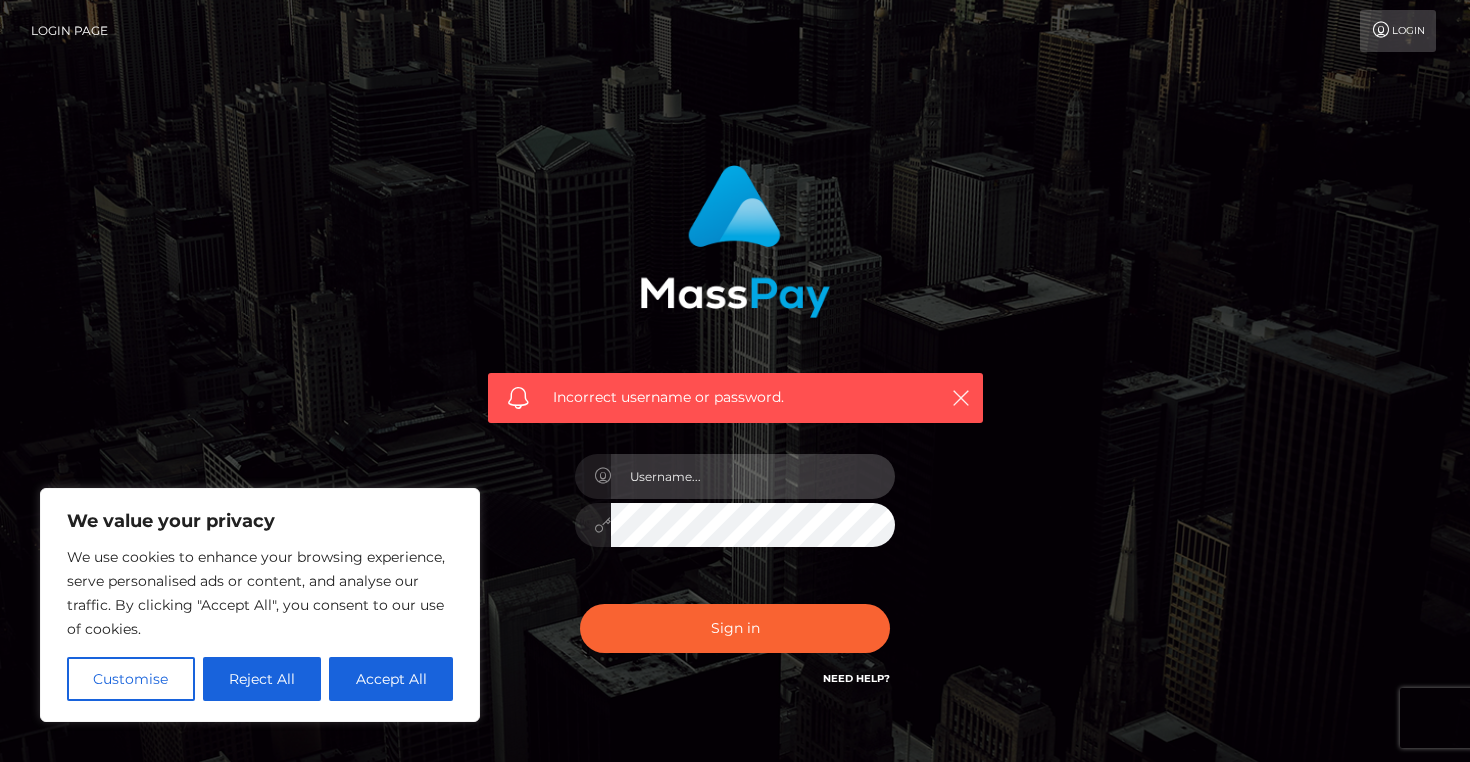 click at bounding box center [753, 476] 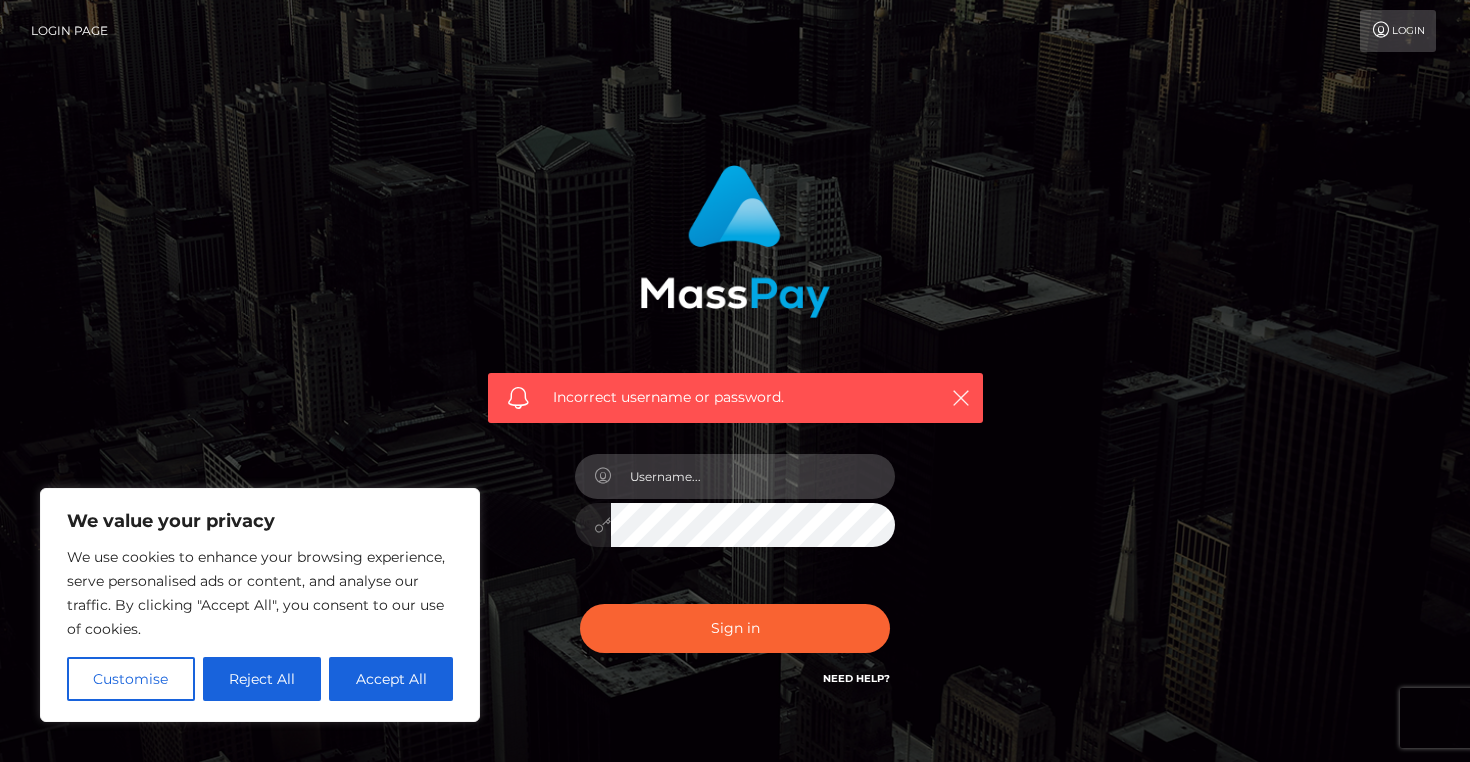 type on "[USERNAME]@[DOMAIN]" 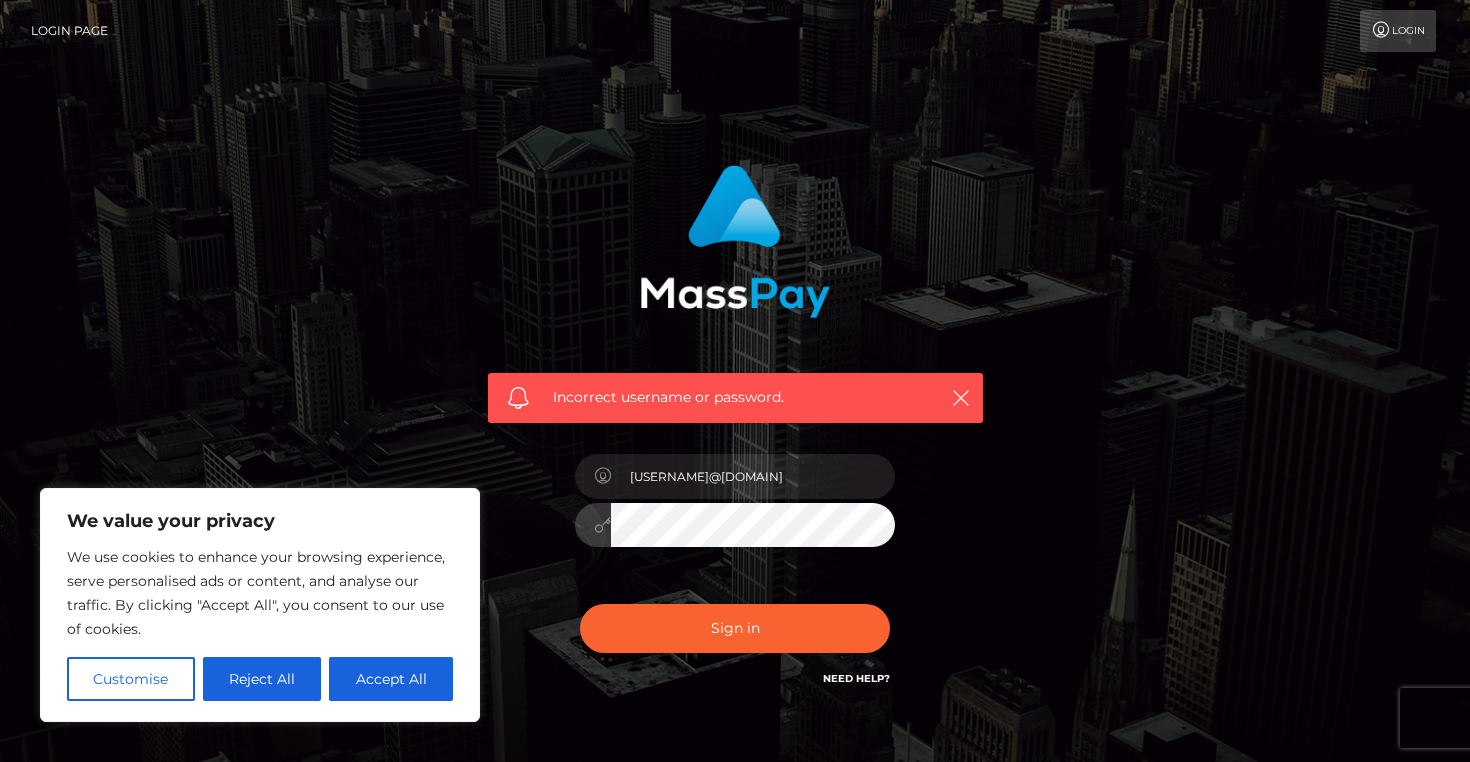 click on "Sign in" at bounding box center [735, 628] 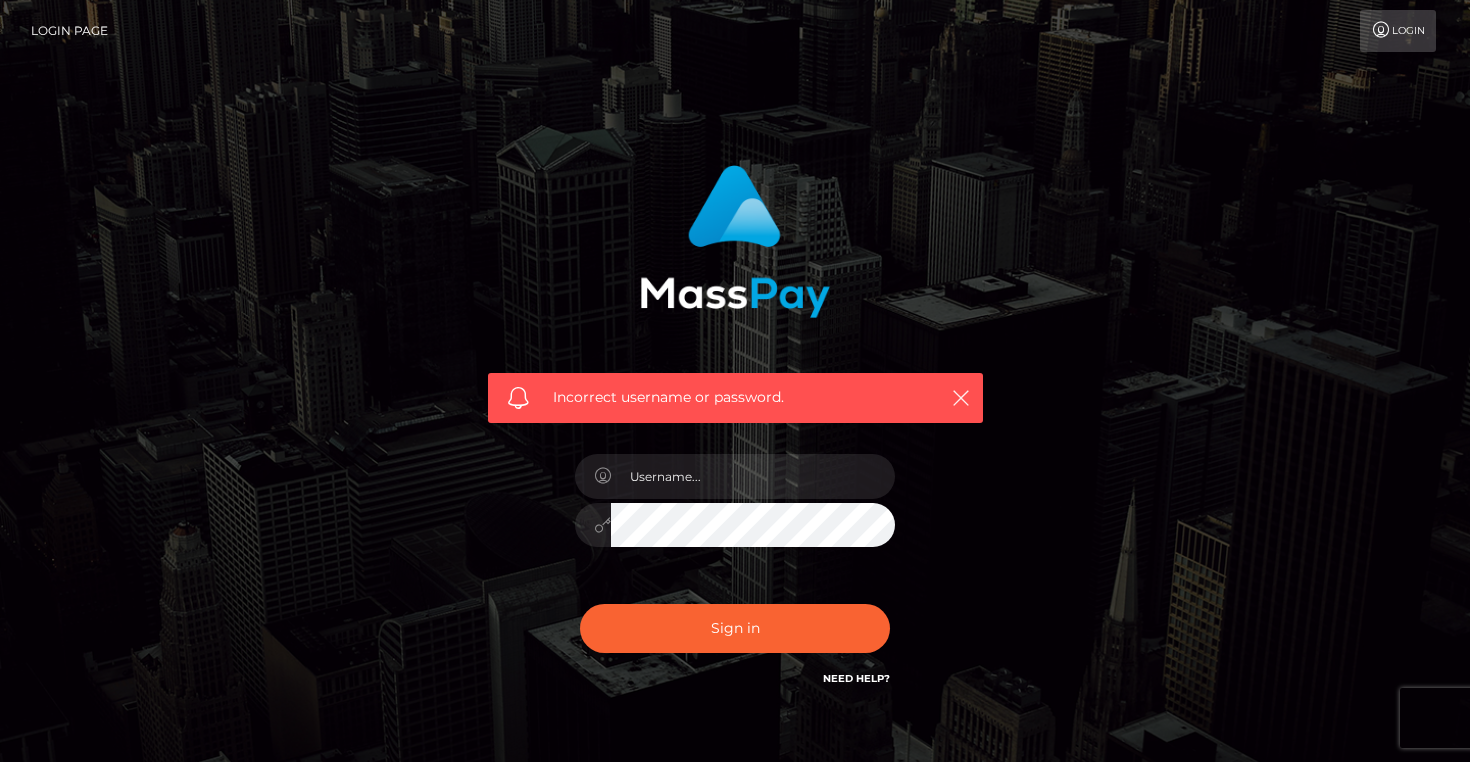 scroll, scrollTop: 0, scrollLeft: 0, axis: both 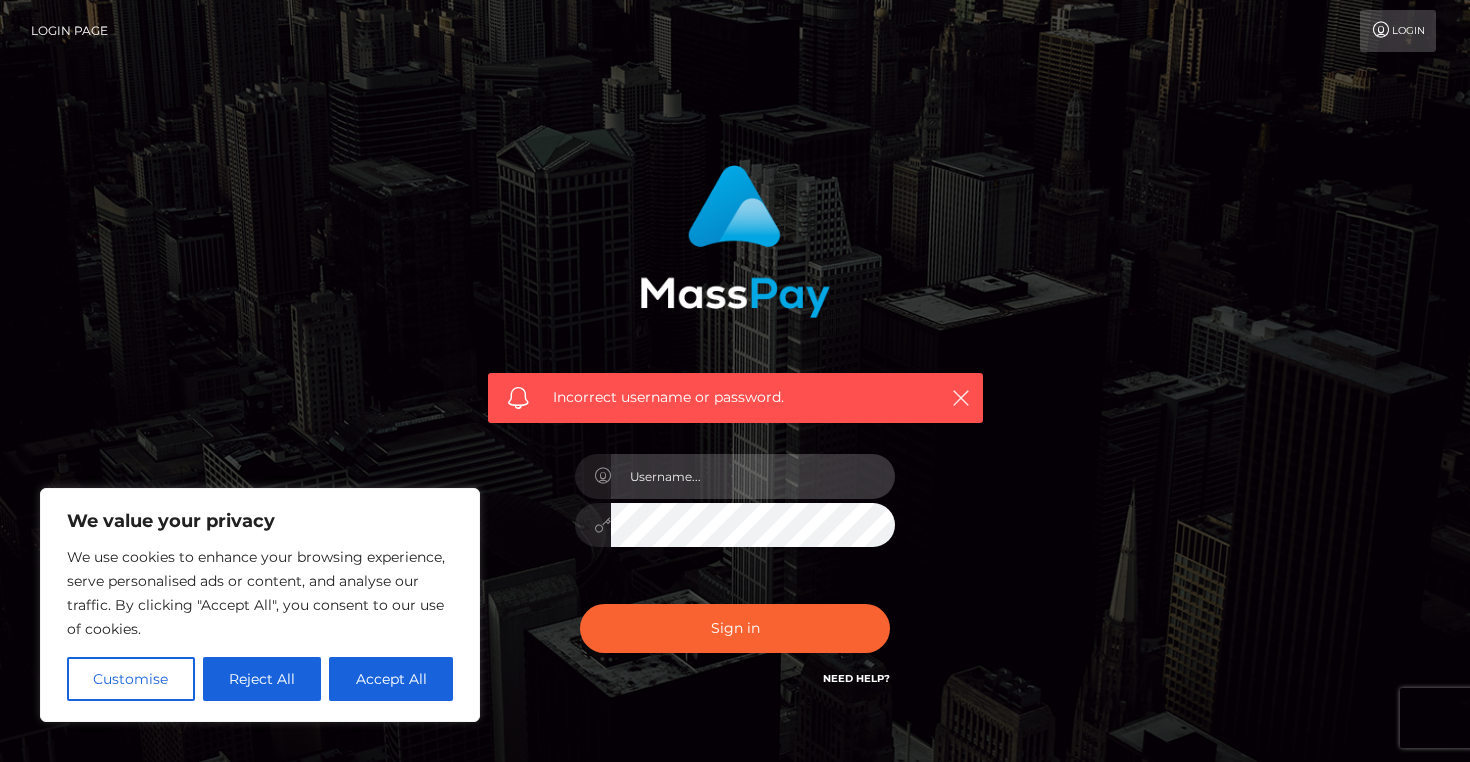 click at bounding box center (753, 476) 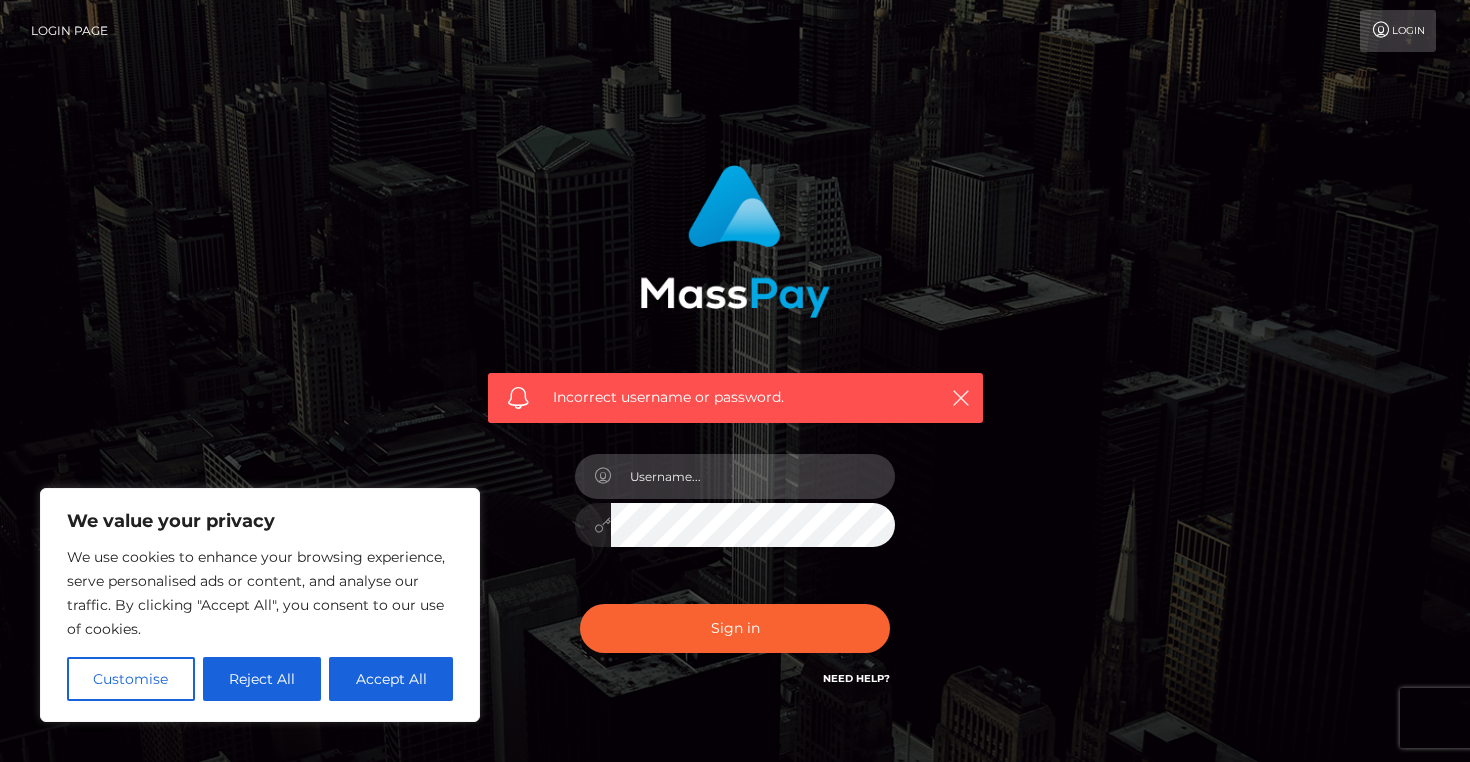 type on "[USERNAME]@[DOMAIN]" 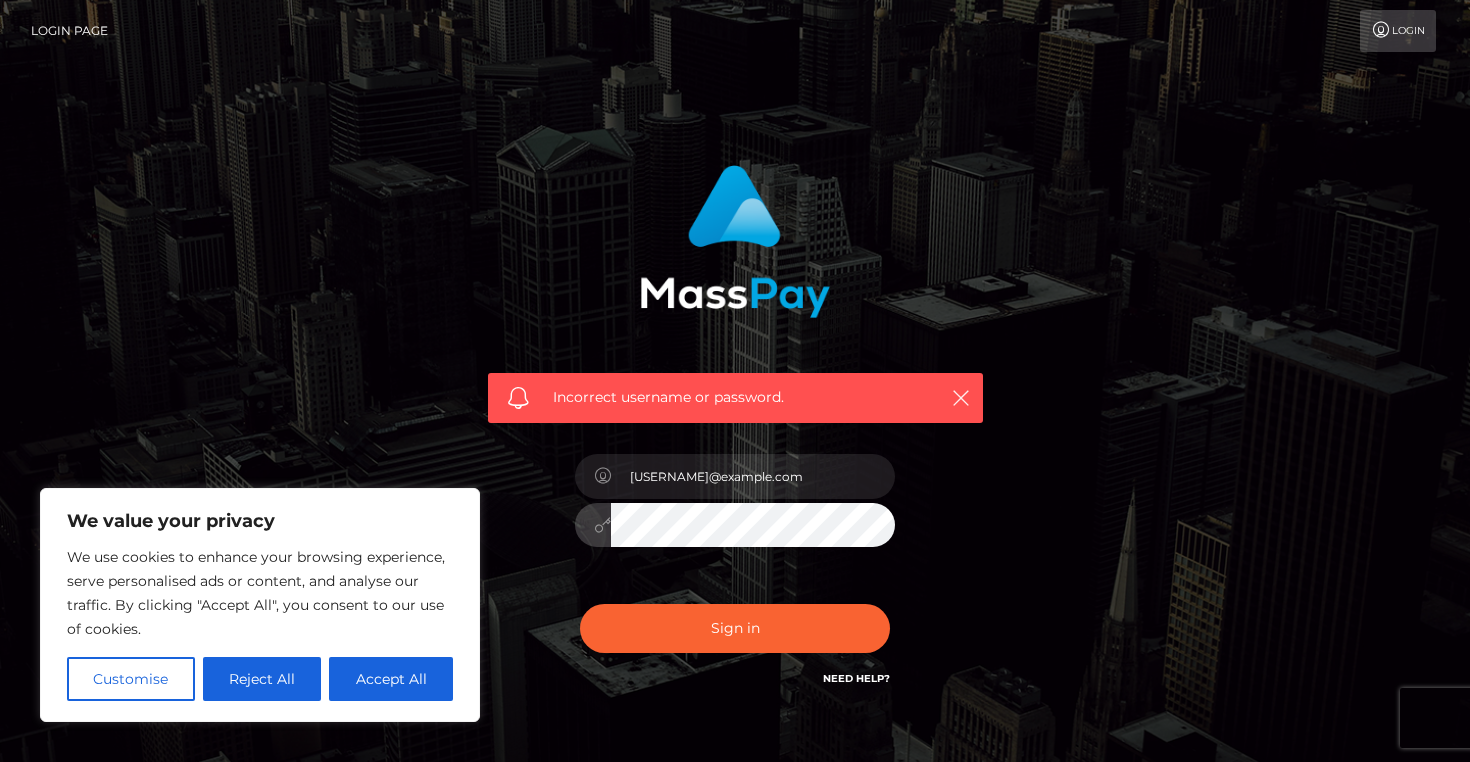 click on "Sign in" at bounding box center [735, 628] 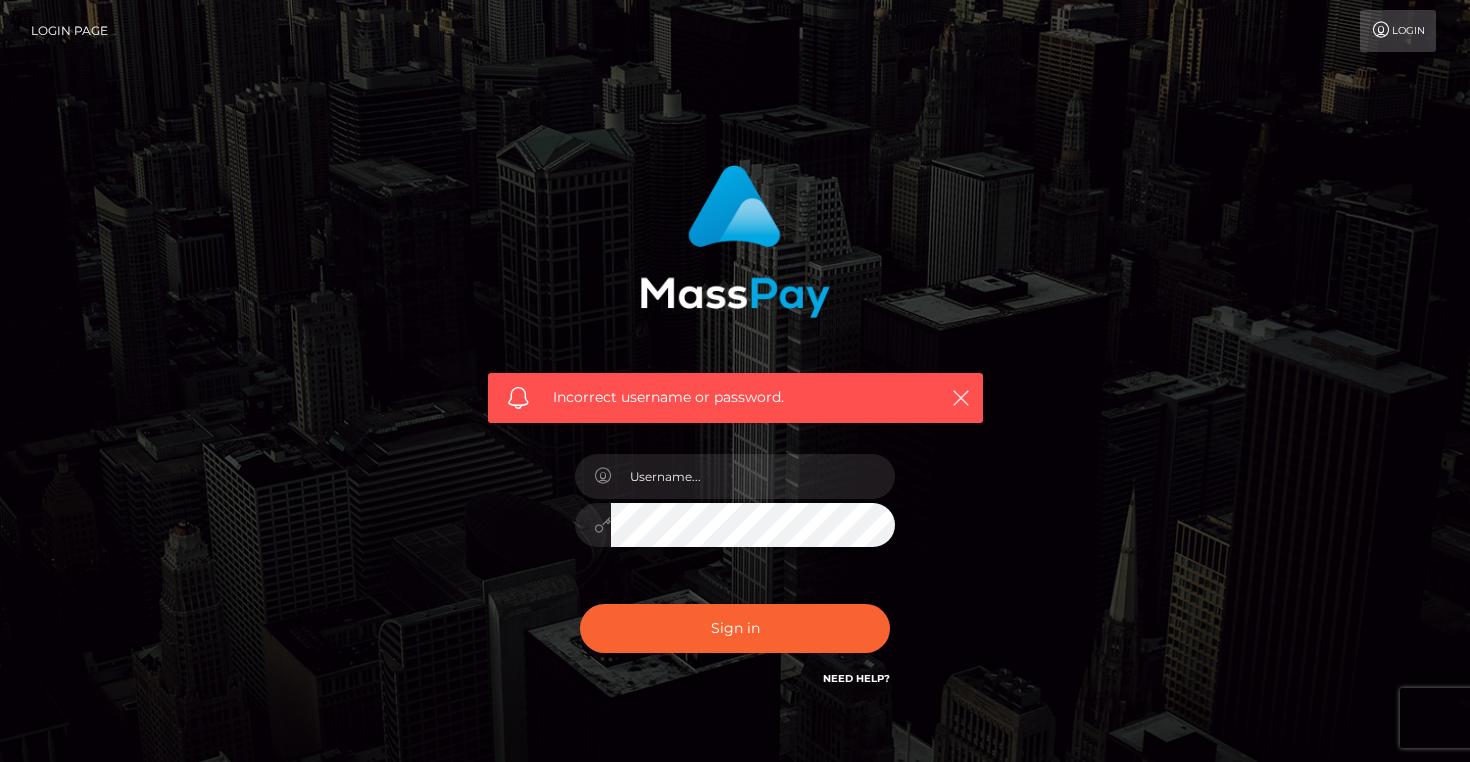 scroll, scrollTop: 0, scrollLeft: 0, axis: both 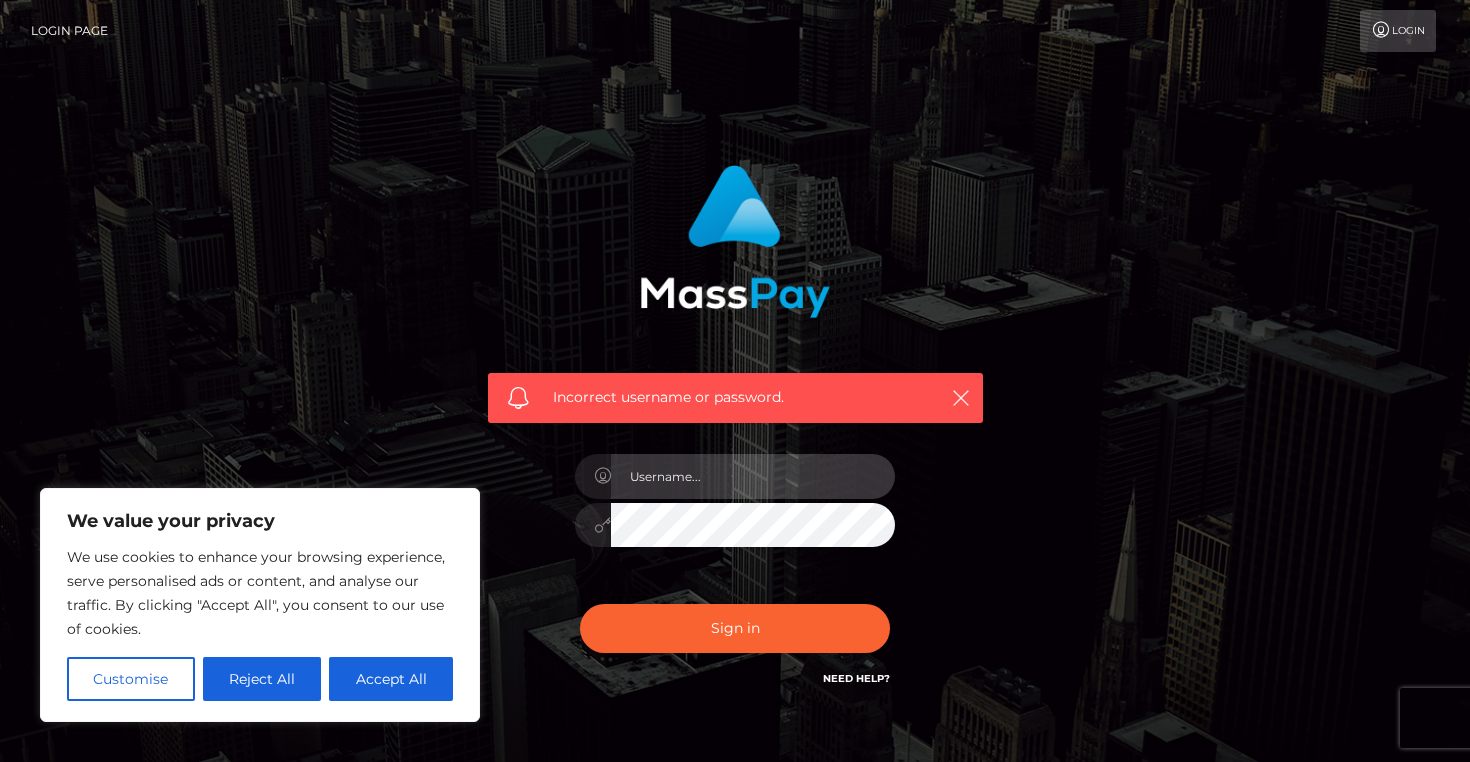 click at bounding box center [753, 476] 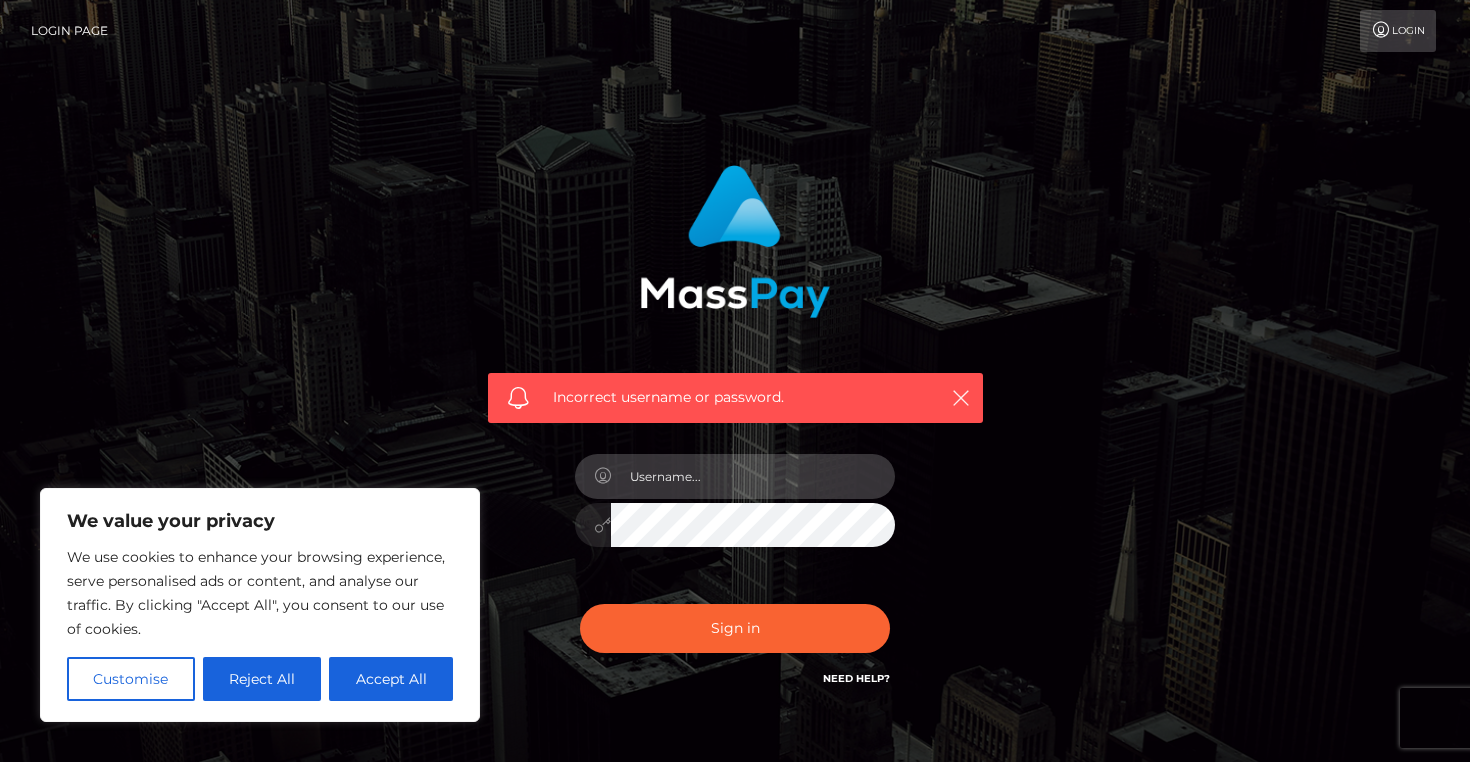 type on "[USERNAME]@[DOMAIN]" 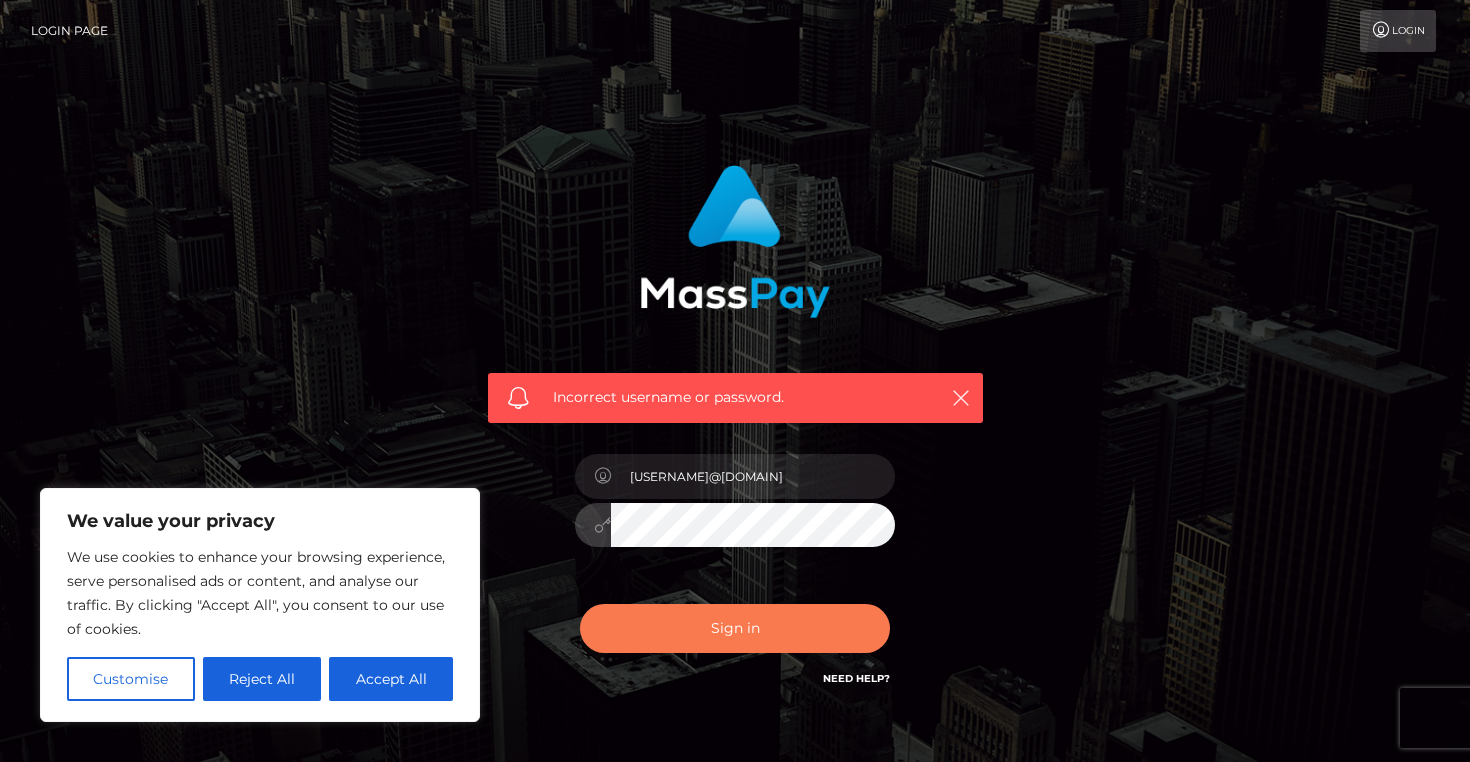 click on "Sign in" at bounding box center (735, 628) 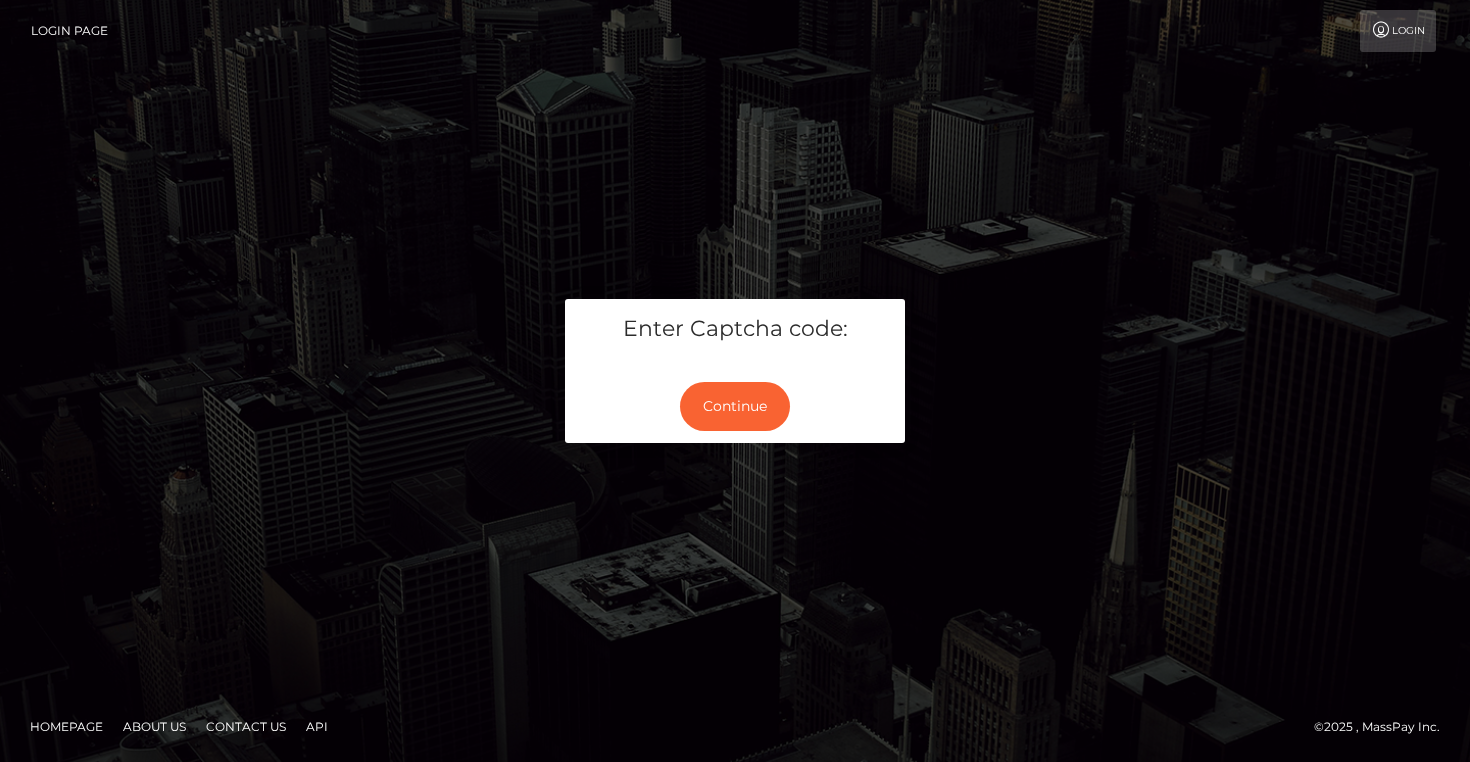 scroll, scrollTop: 0, scrollLeft: 0, axis: both 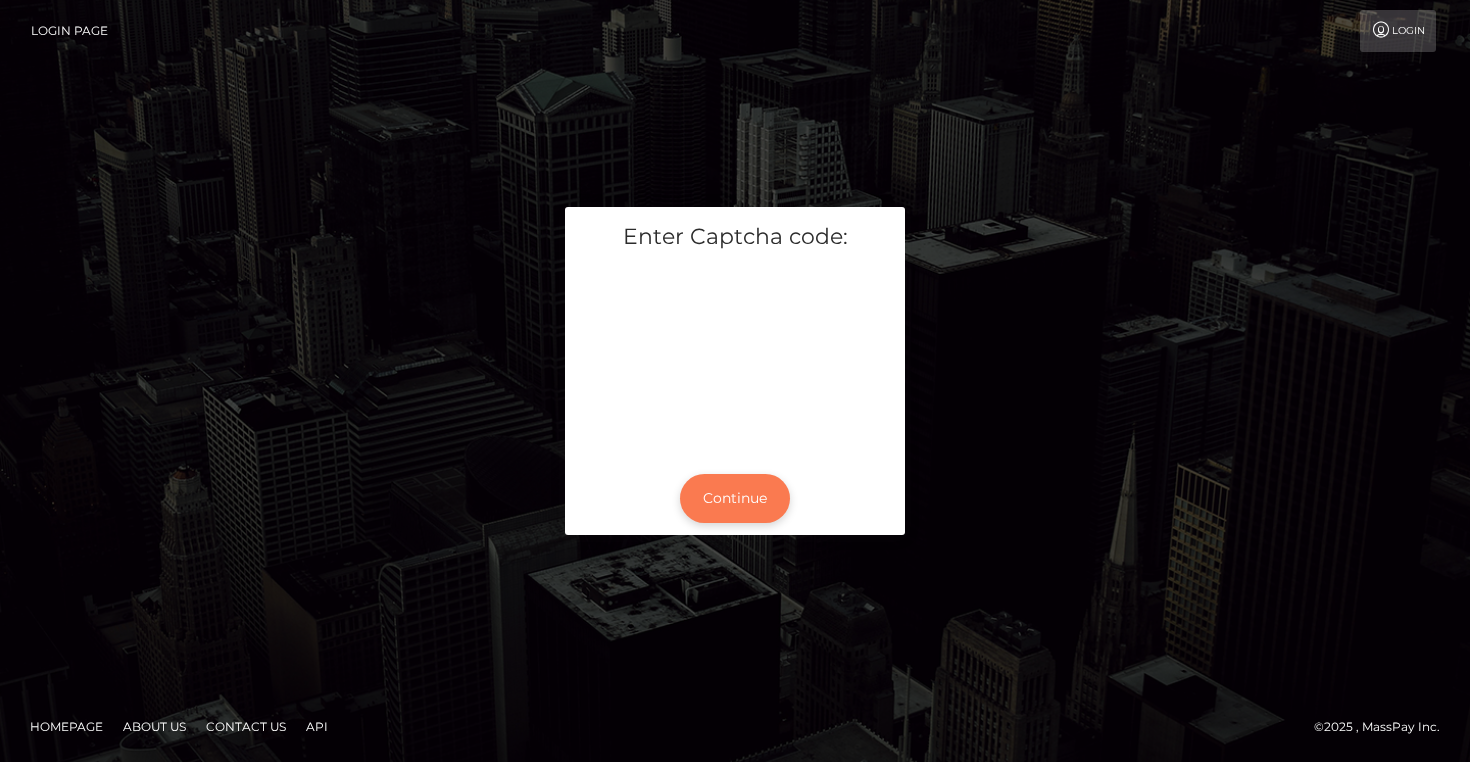 click on "Continue" at bounding box center (735, 498) 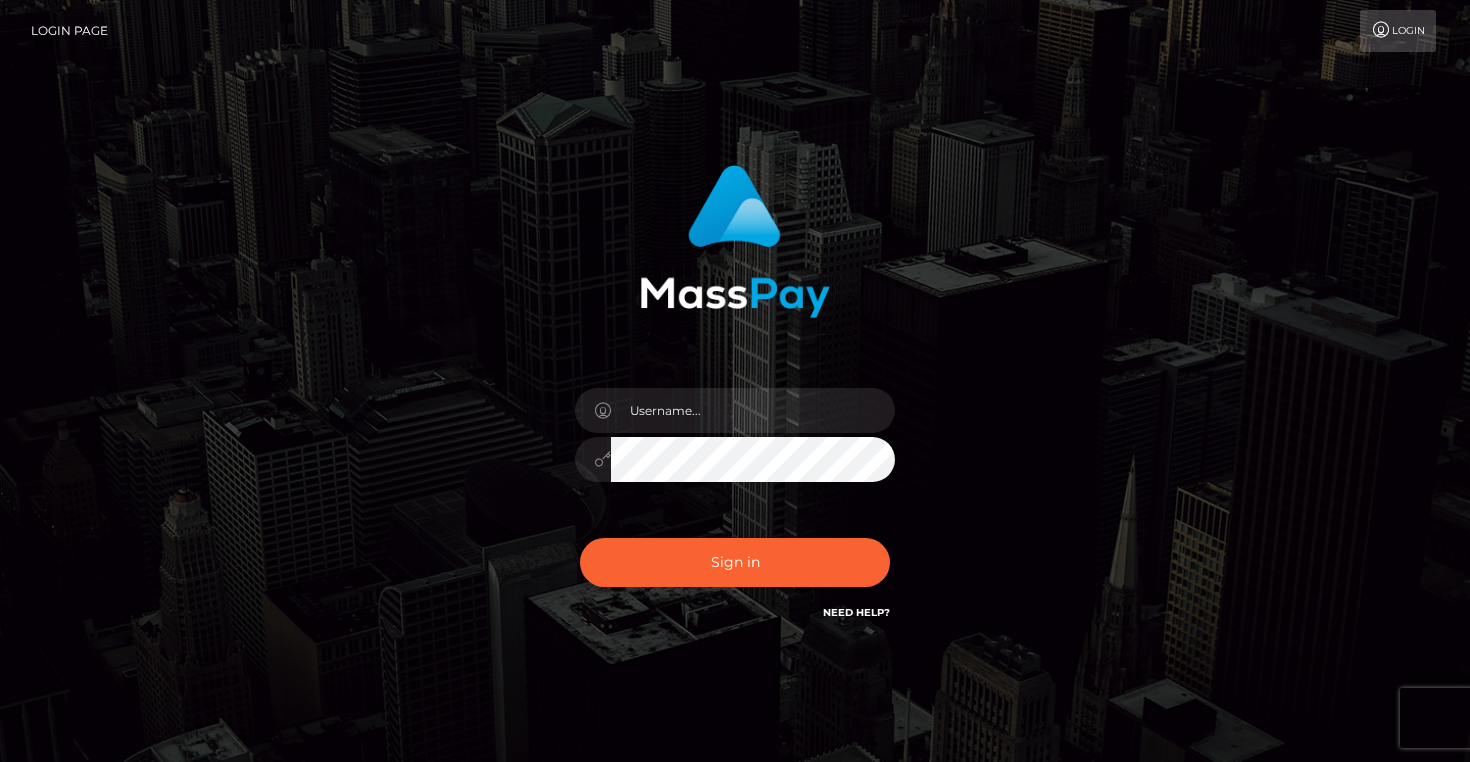 scroll, scrollTop: 0, scrollLeft: 0, axis: both 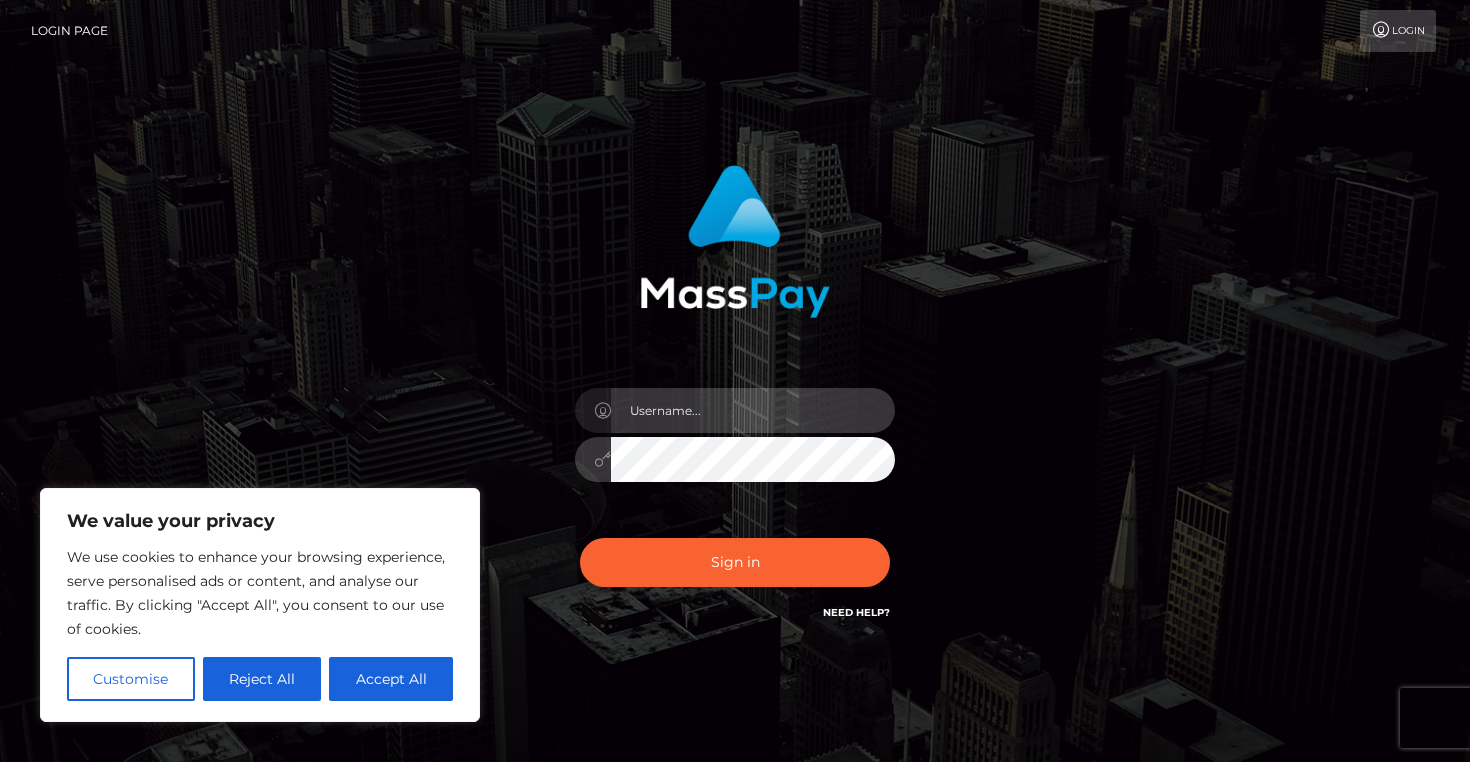 click at bounding box center (753, 410) 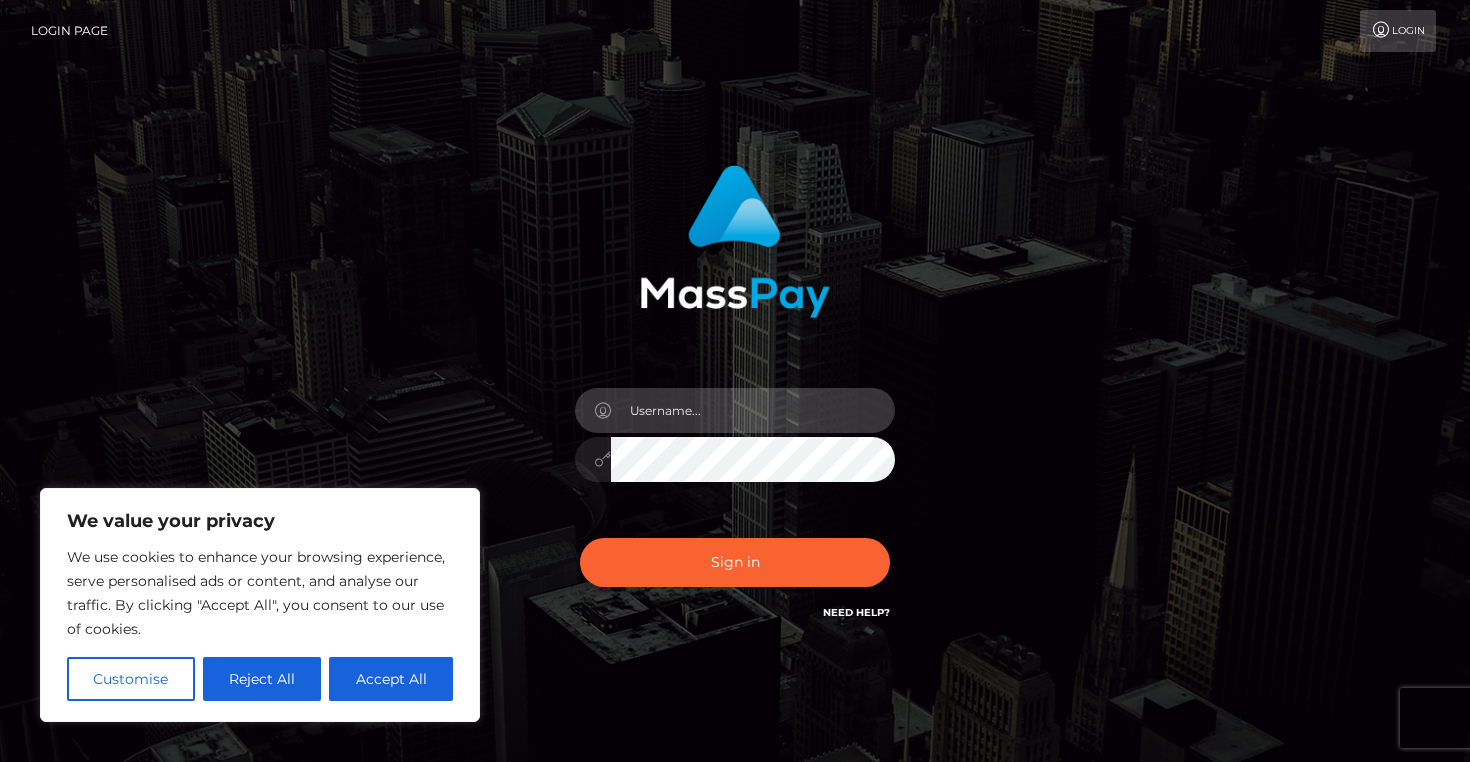 type on "zoiefans23@gmail.com" 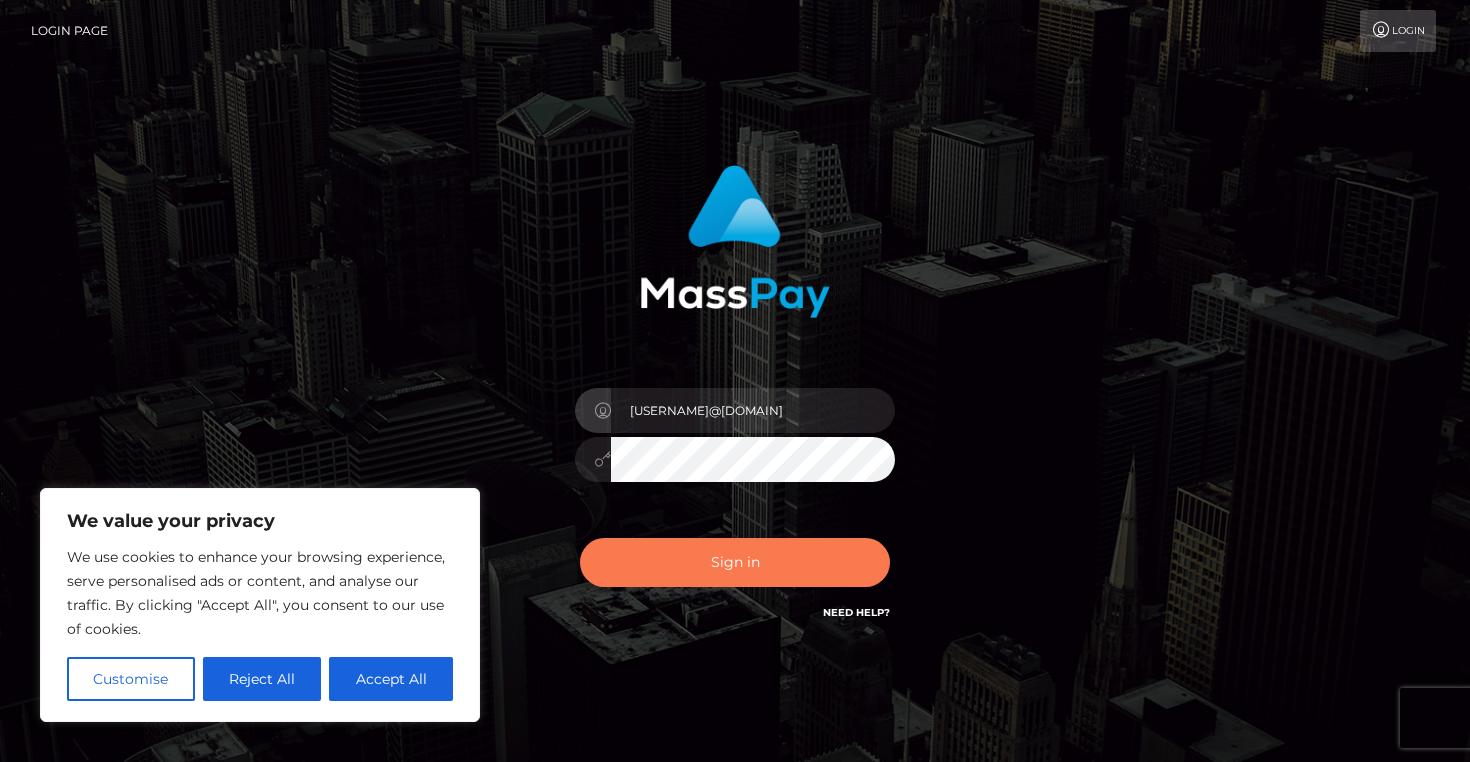 click on "Sign in" at bounding box center [735, 562] 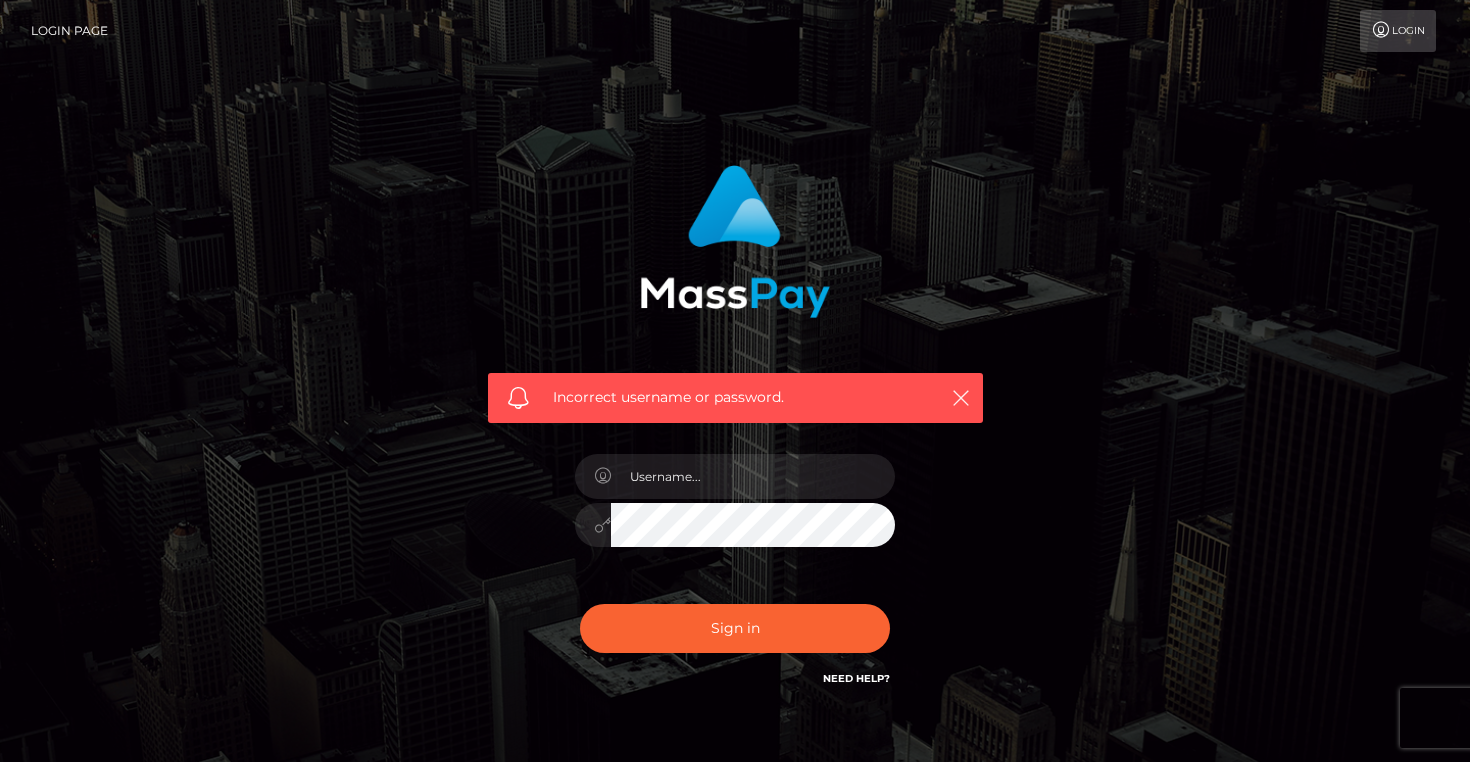 scroll, scrollTop: 0, scrollLeft: 0, axis: both 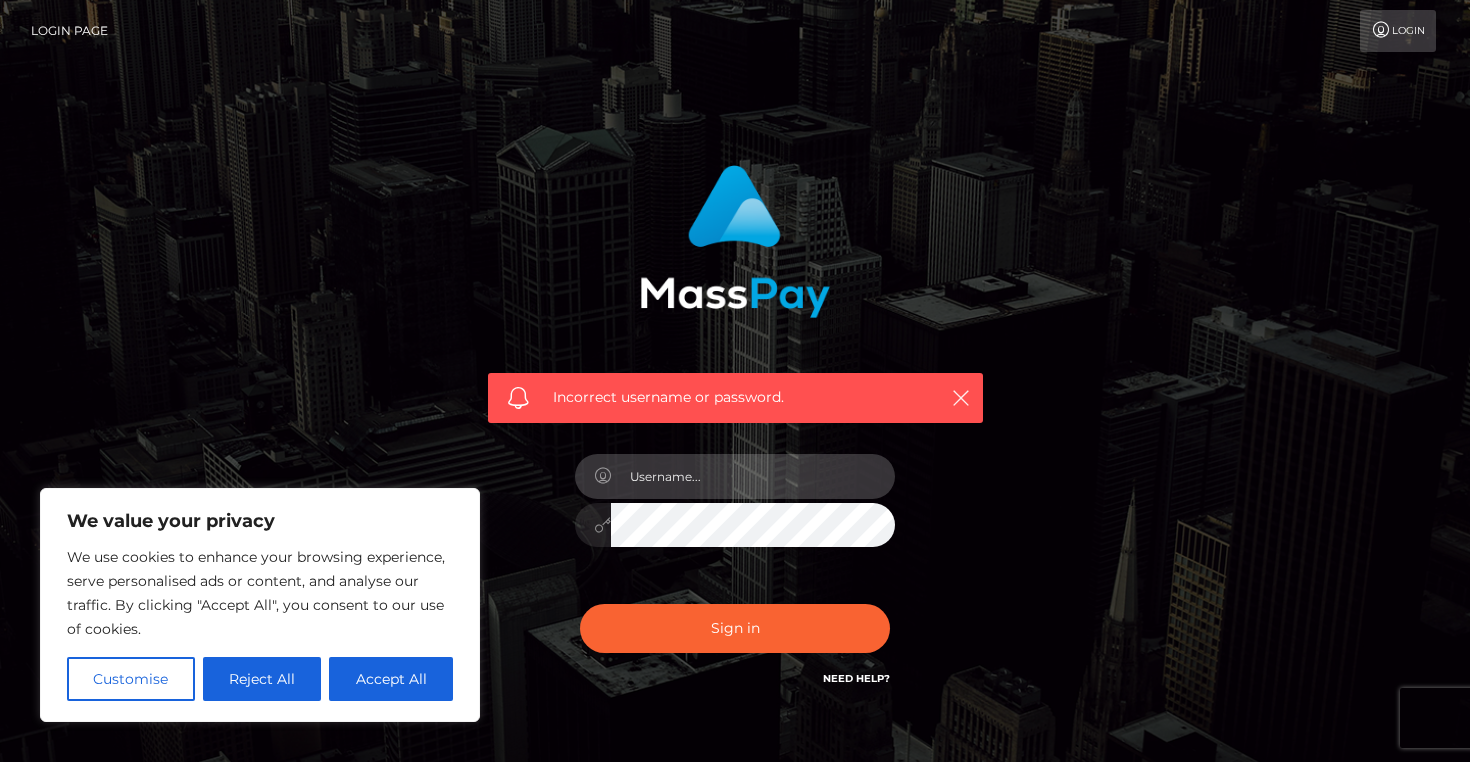 click at bounding box center [753, 476] 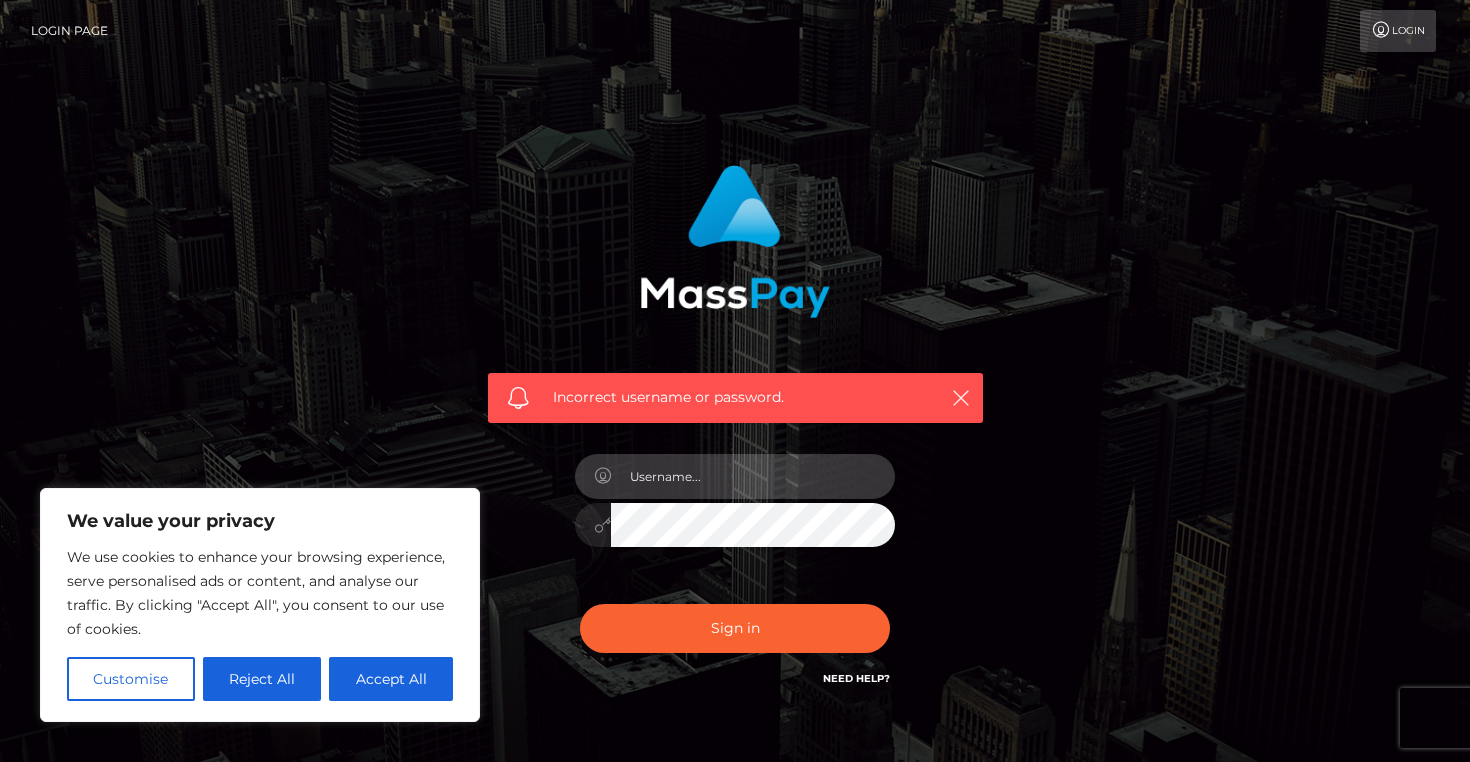 type on "zoiefans23@gmail.com" 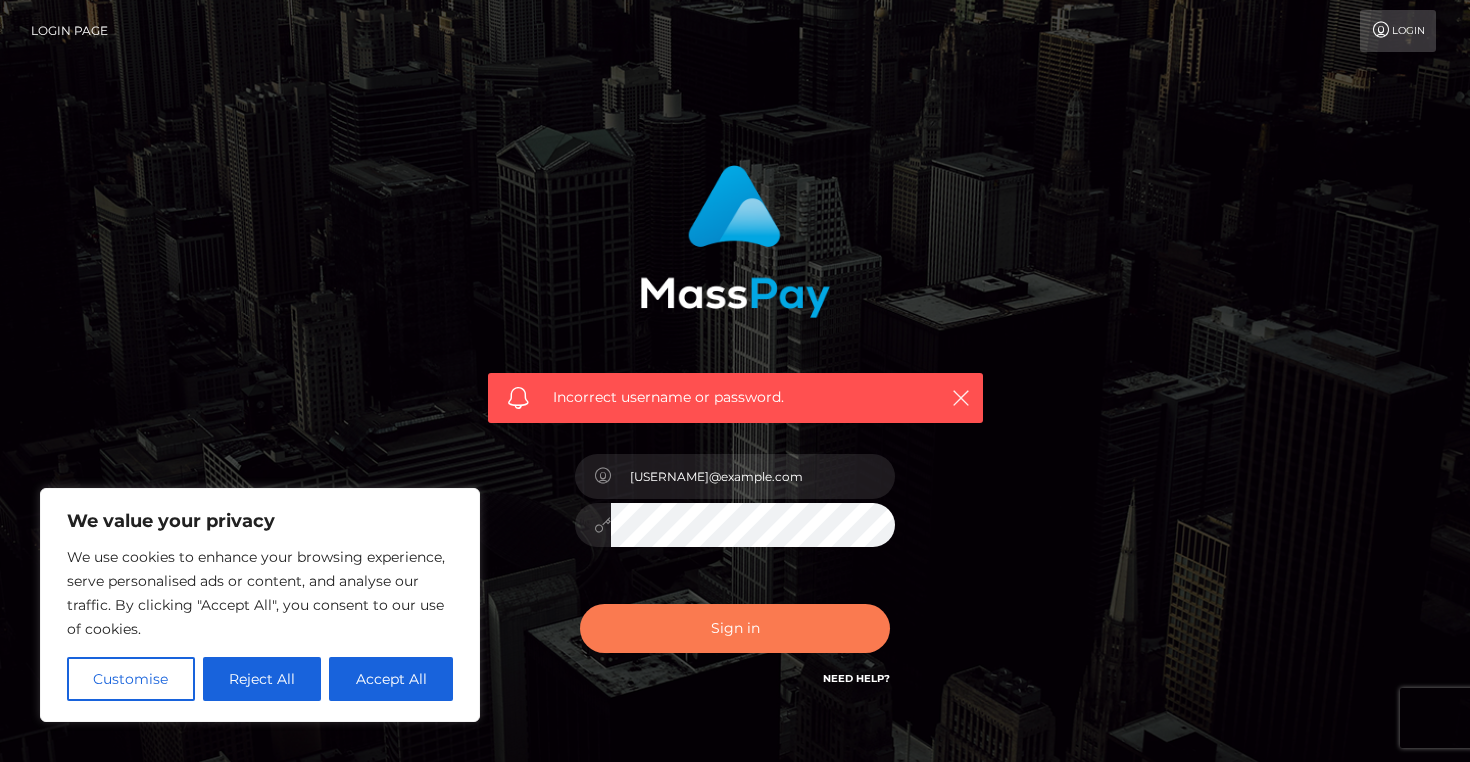 click on "Sign in" at bounding box center [735, 628] 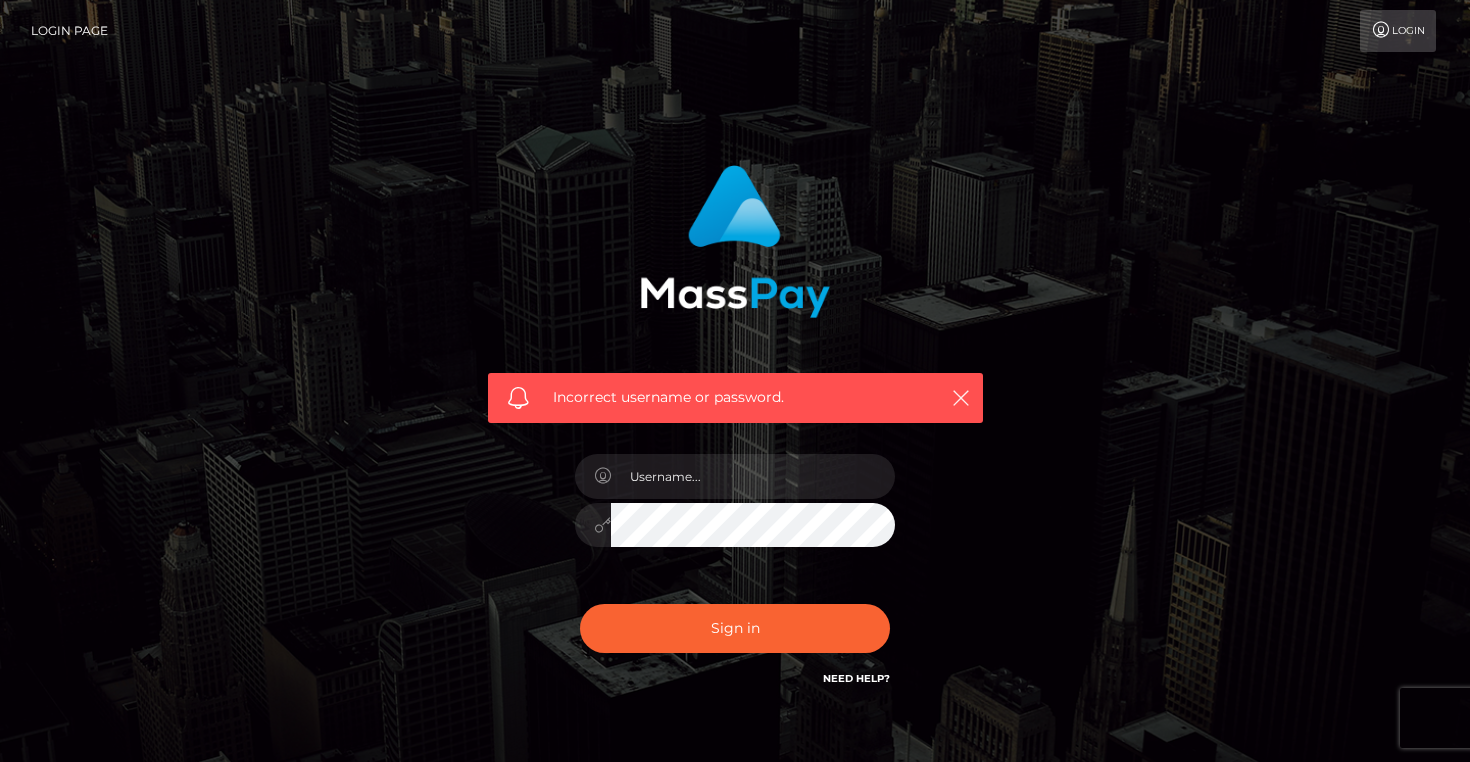 scroll, scrollTop: 0, scrollLeft: 0, axis: both 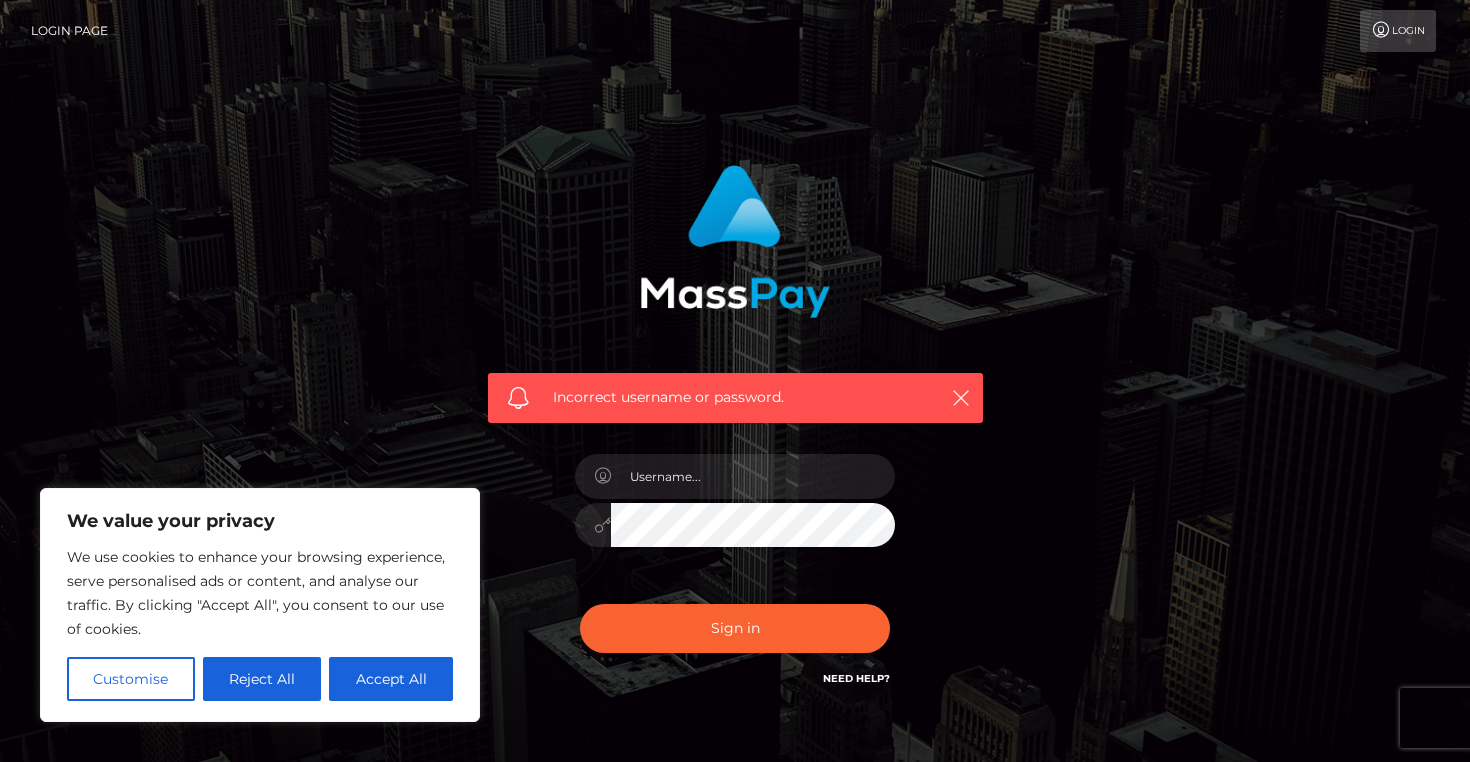 click on "Need
Help?" at bounding box center (856, 678) 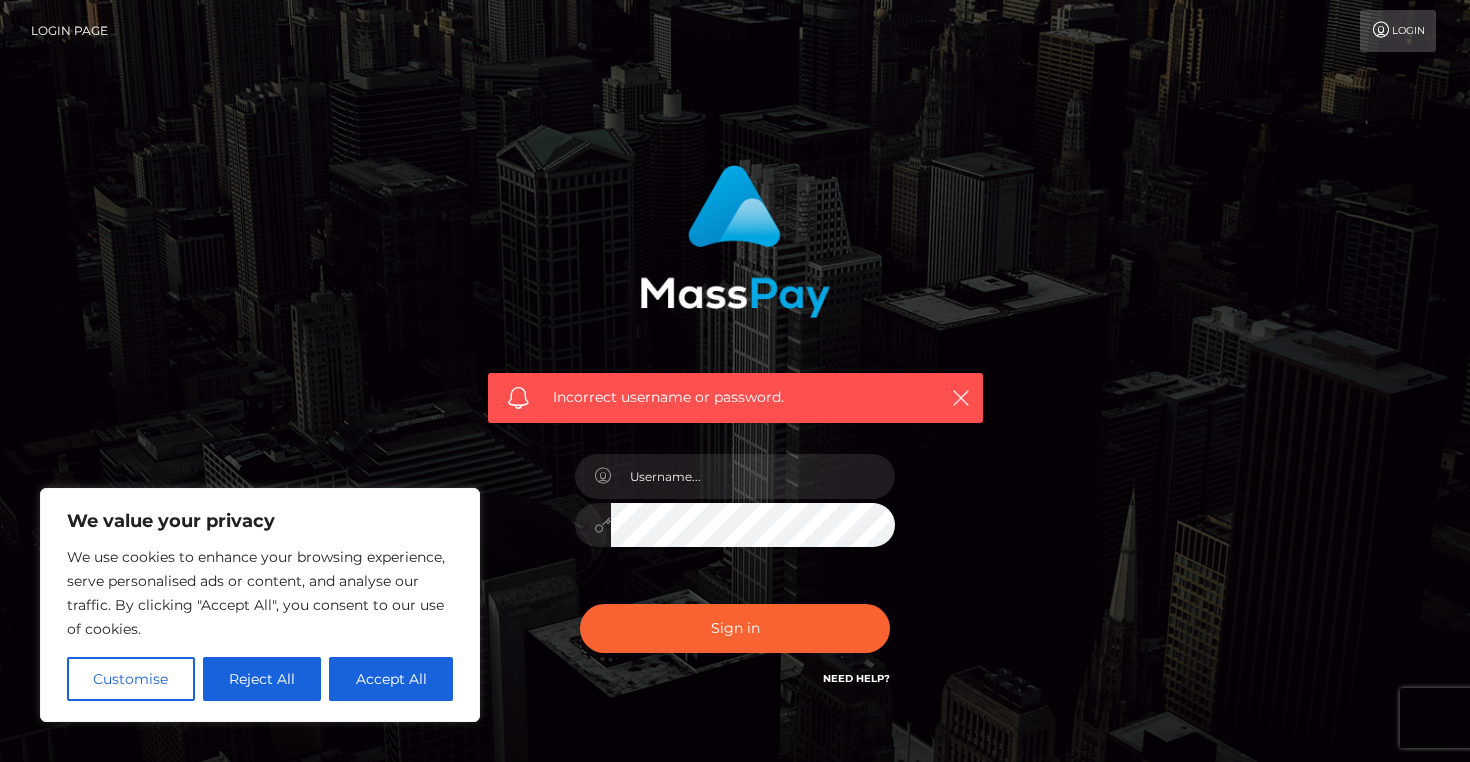 scroll, scrollTop: 113, scrollLeft: 0, axis: vertical 